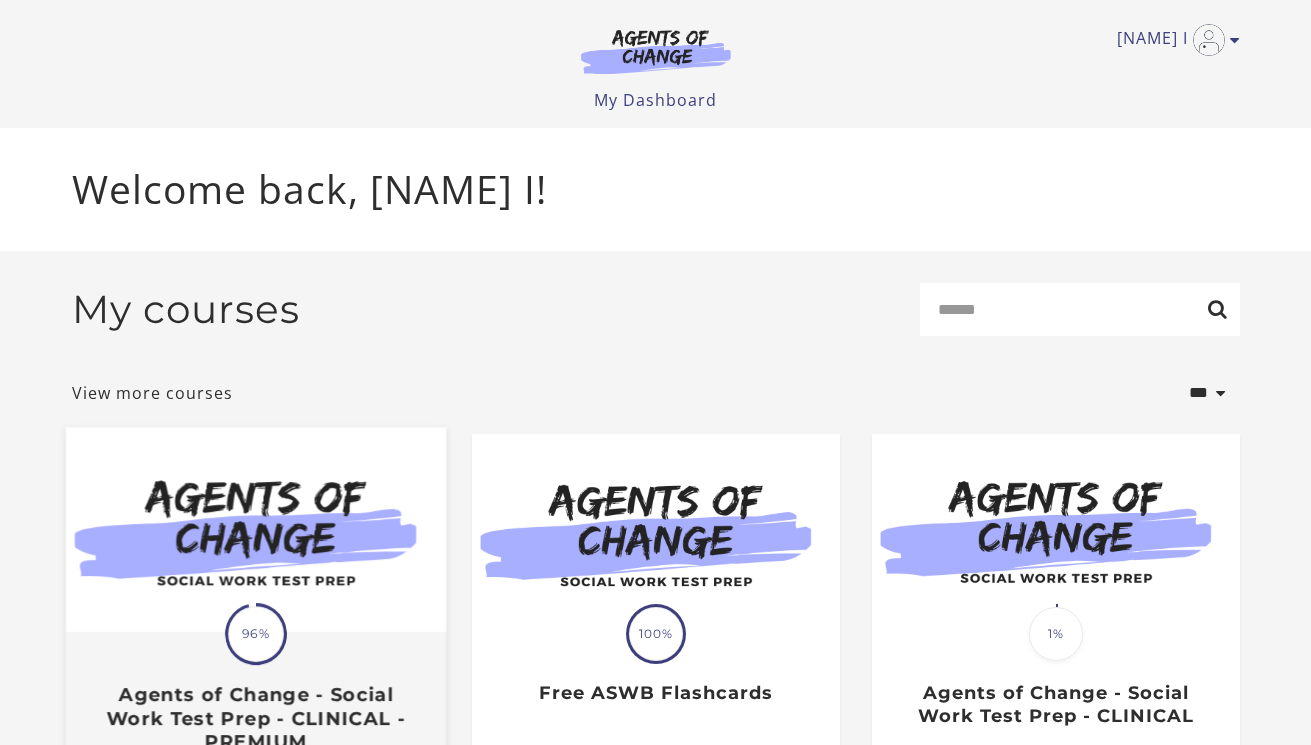scroll, scrollTop: 0, scrollLeft: 0, axis: both 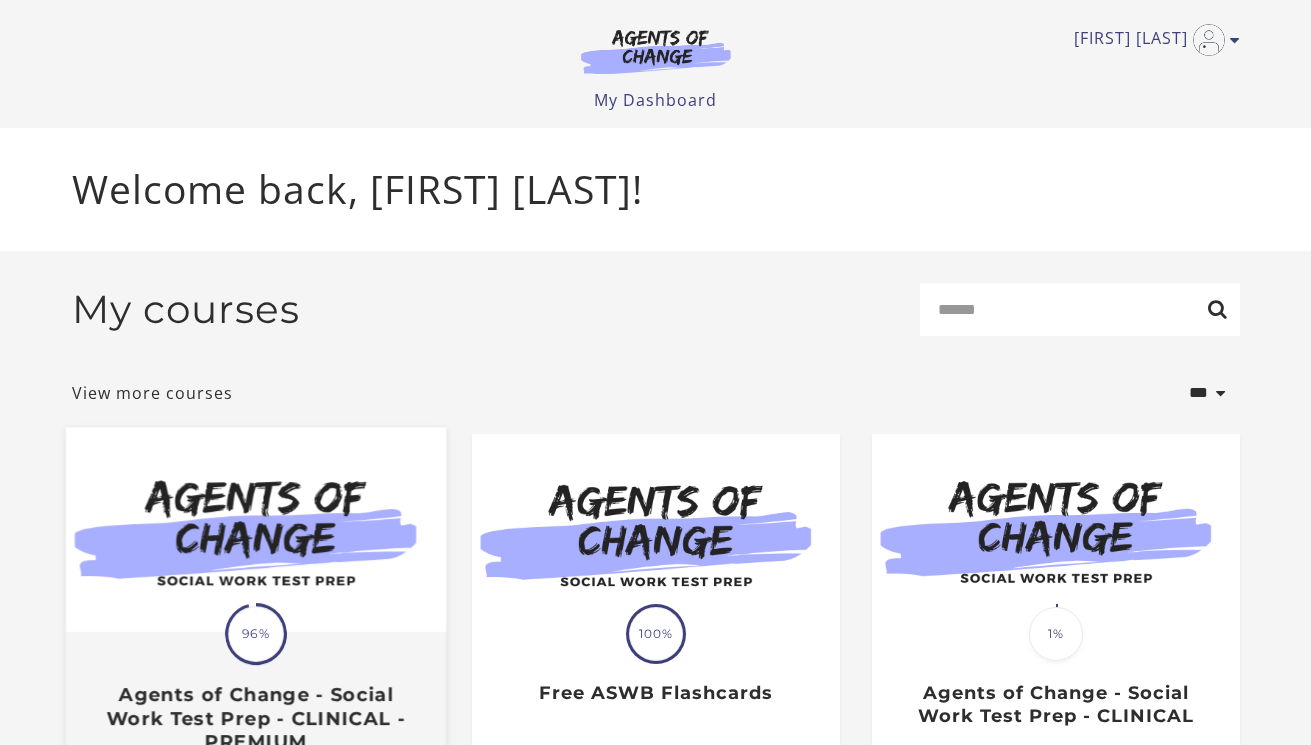 click on "96%" at bounding box center (256, 634) 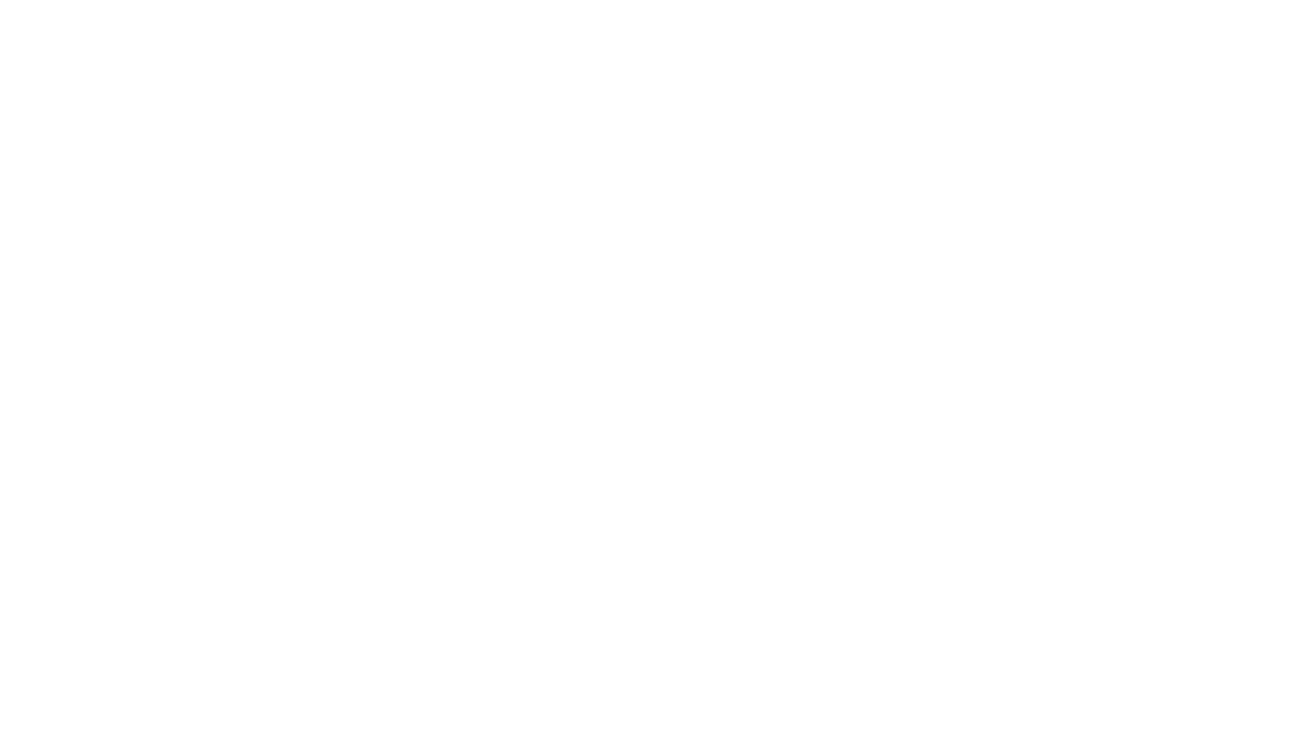 scroll, scrollTop: 0, scrollLeft: 0, axis: both 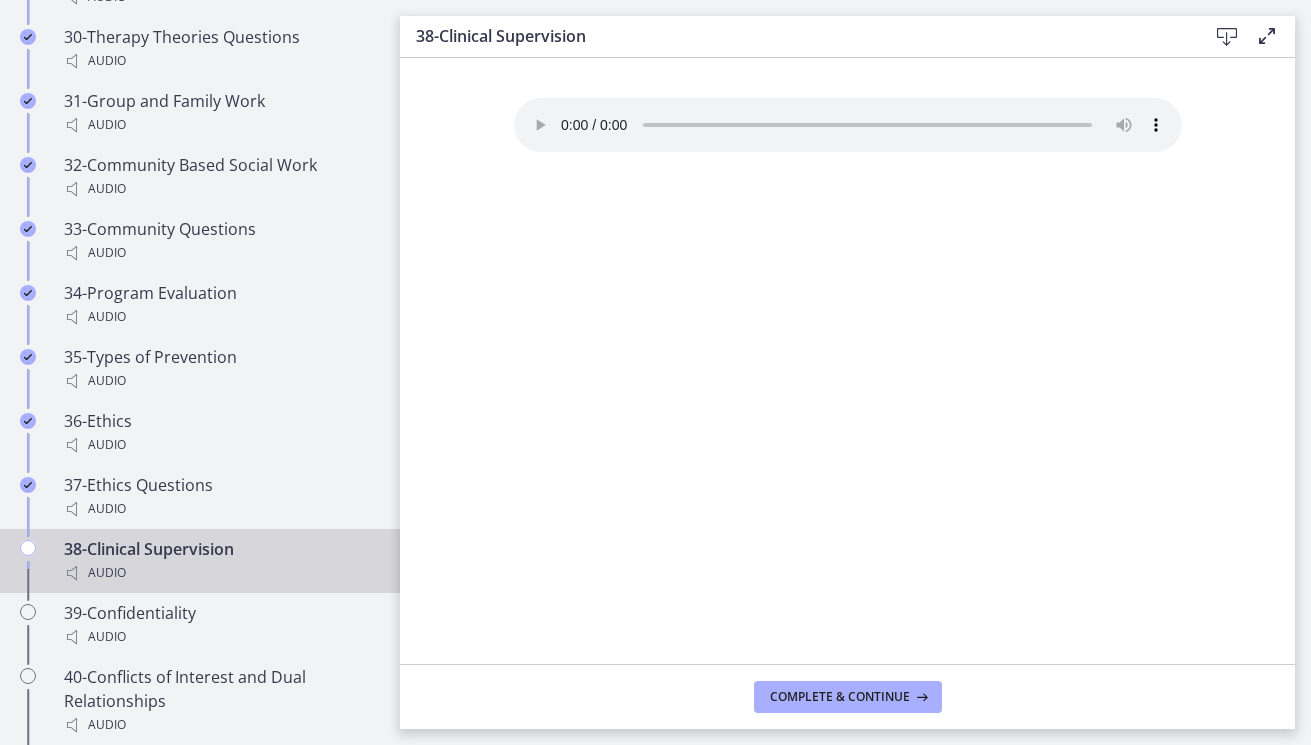 type 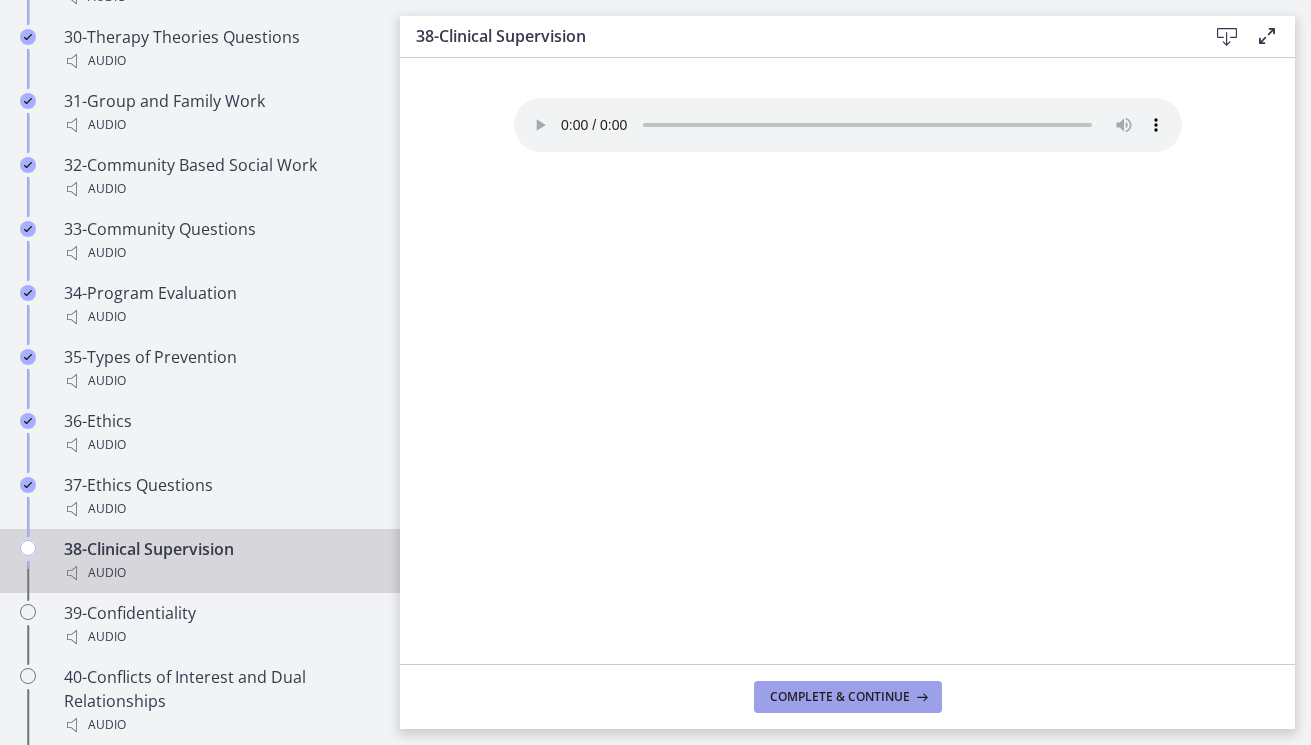 click on "Complete & continue" at bounding box center (840, 697) 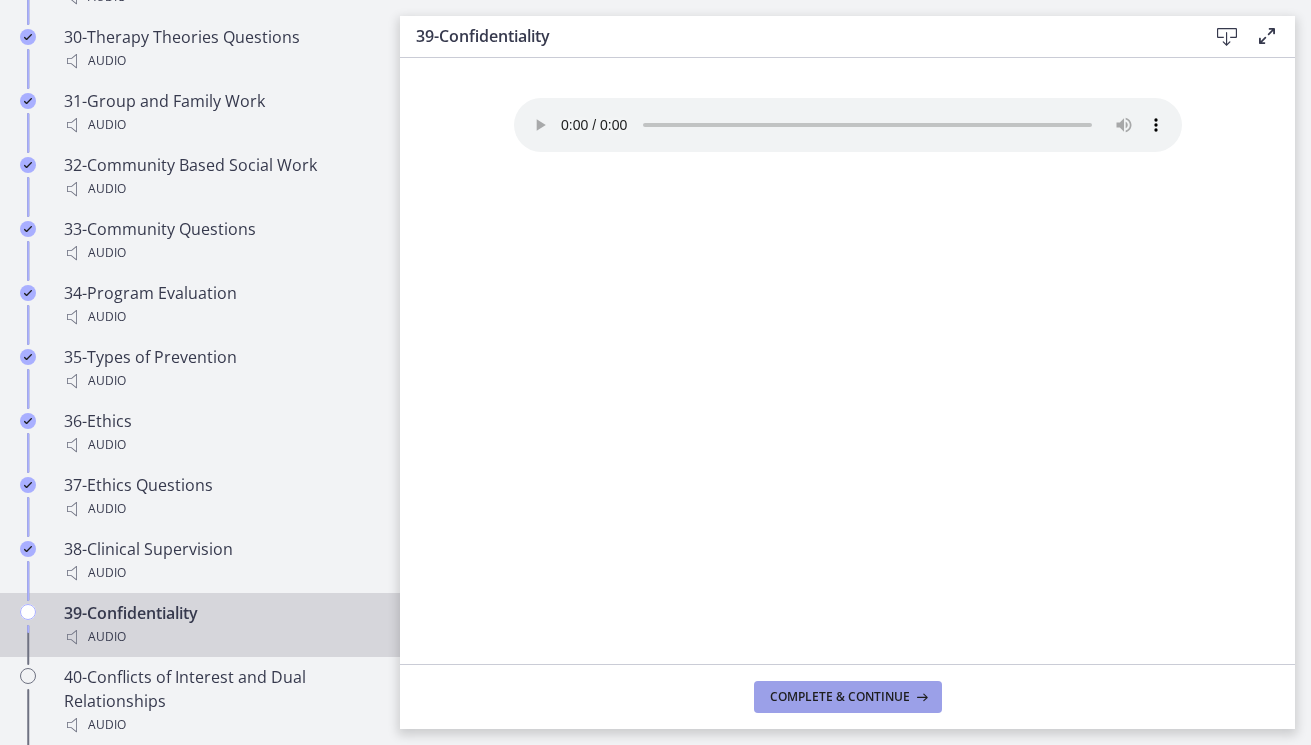 click on "Complete & continue" at bounding box center (840, 697) 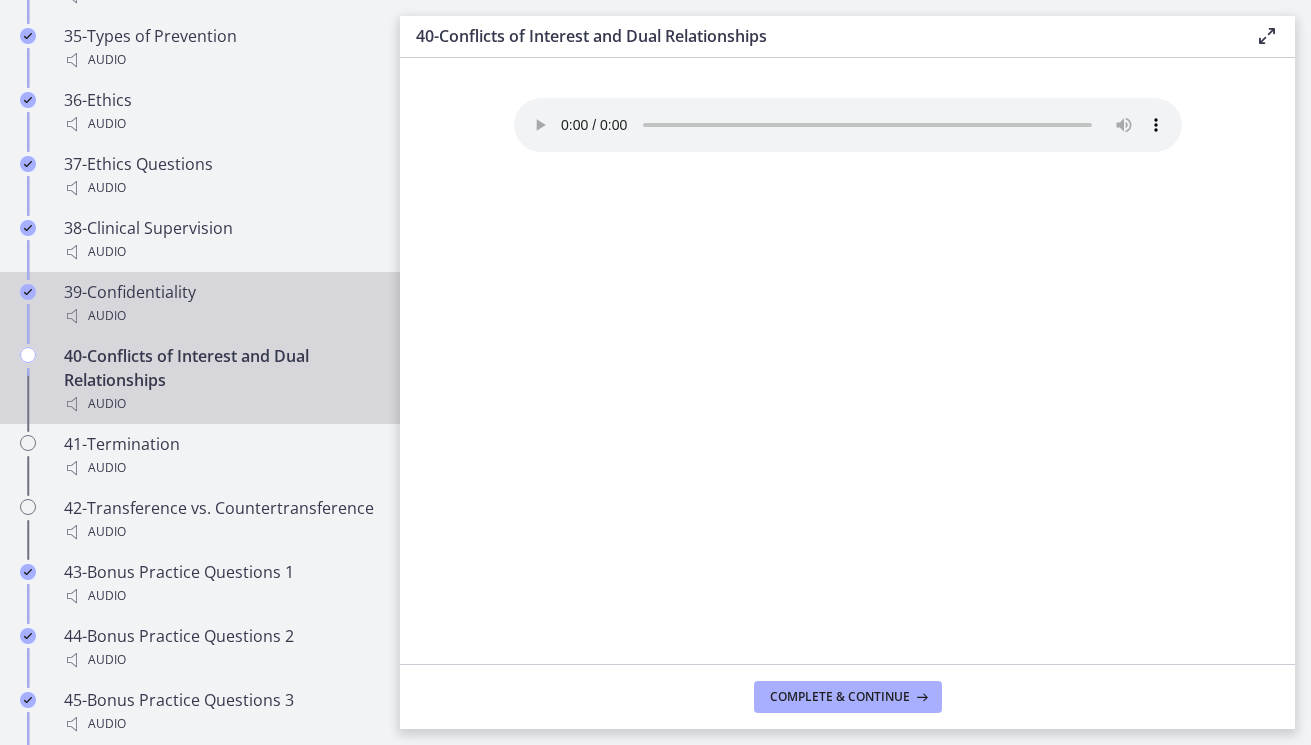 scroll, scrollTop: 3543, scrollLeft: 0, axis: vertical 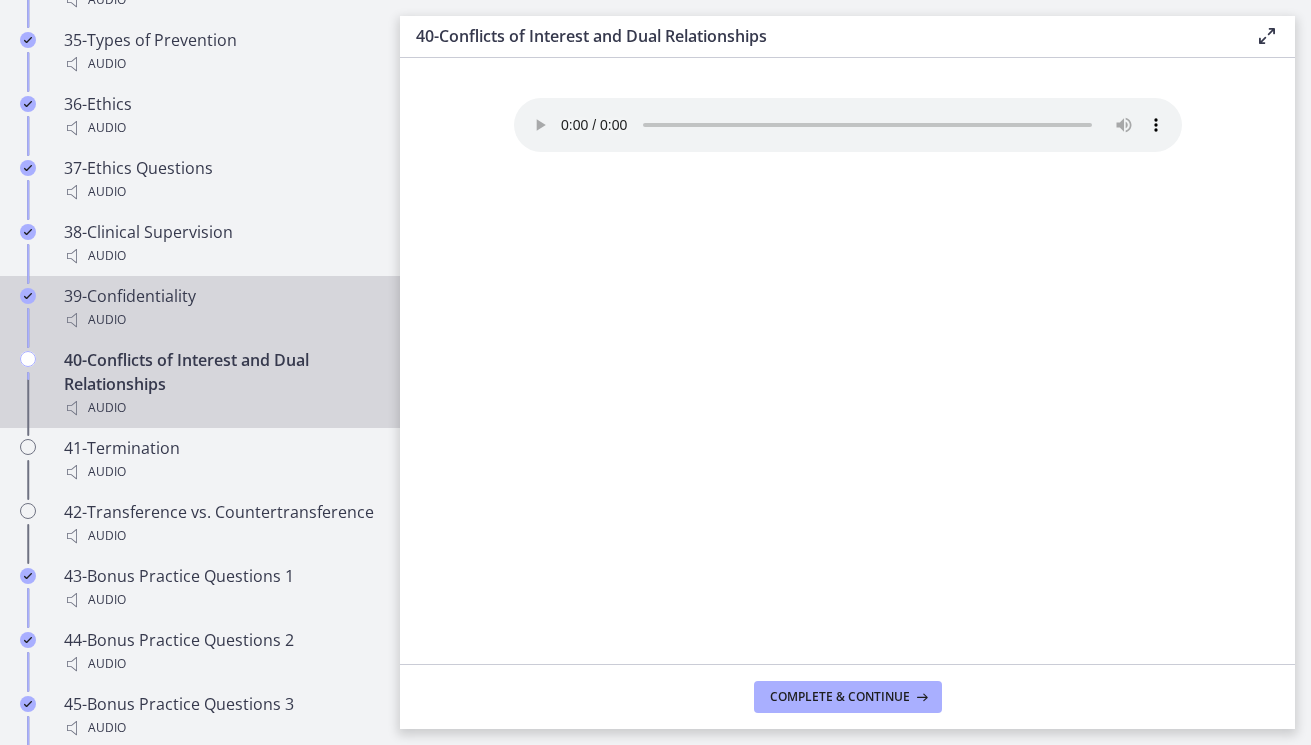 click on "39-Confidentiality
Audio" at bounding box center (220, 308) 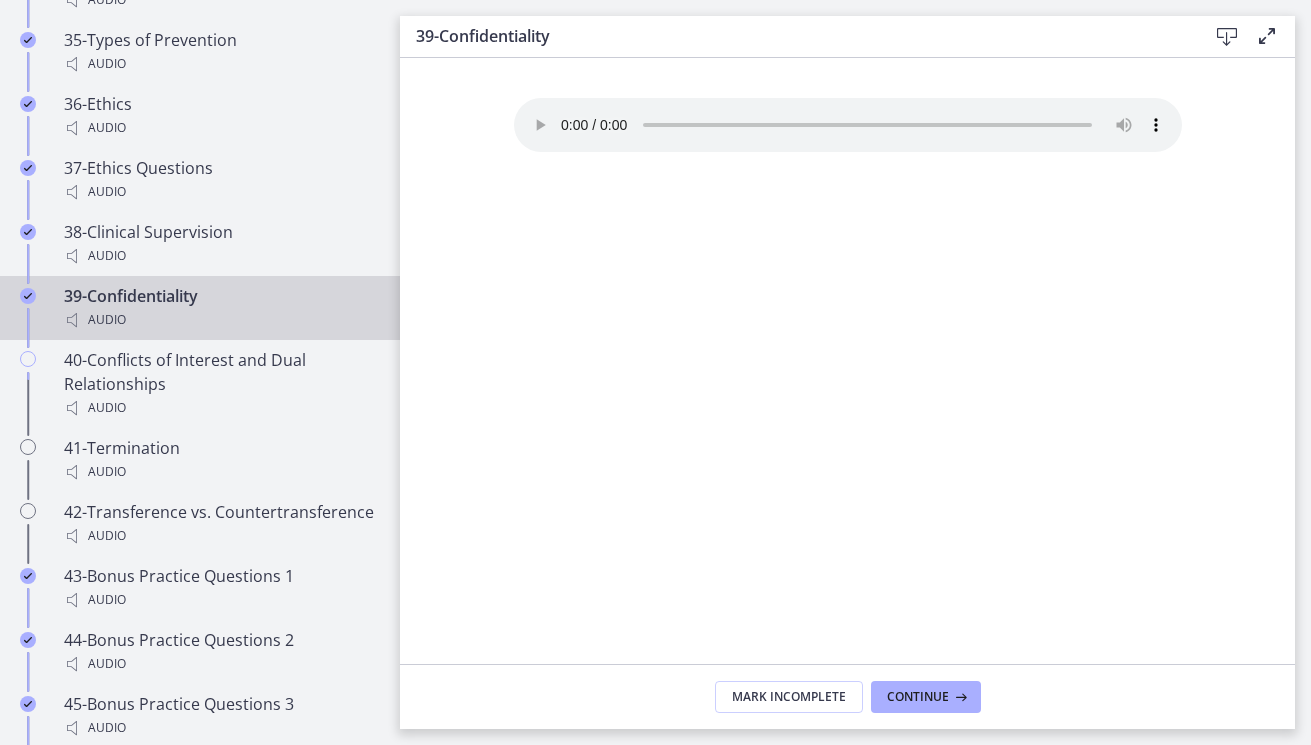 type 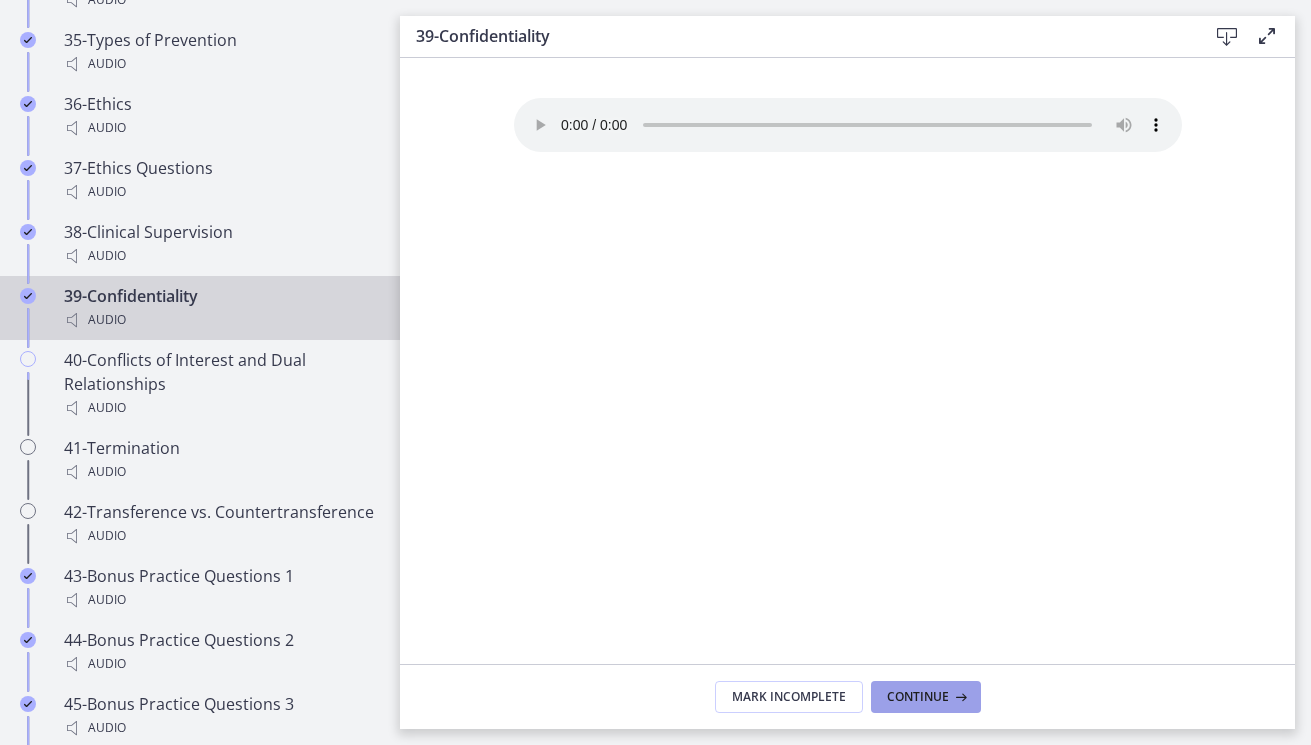 click on "Continue" at bounding box center [918, 697] 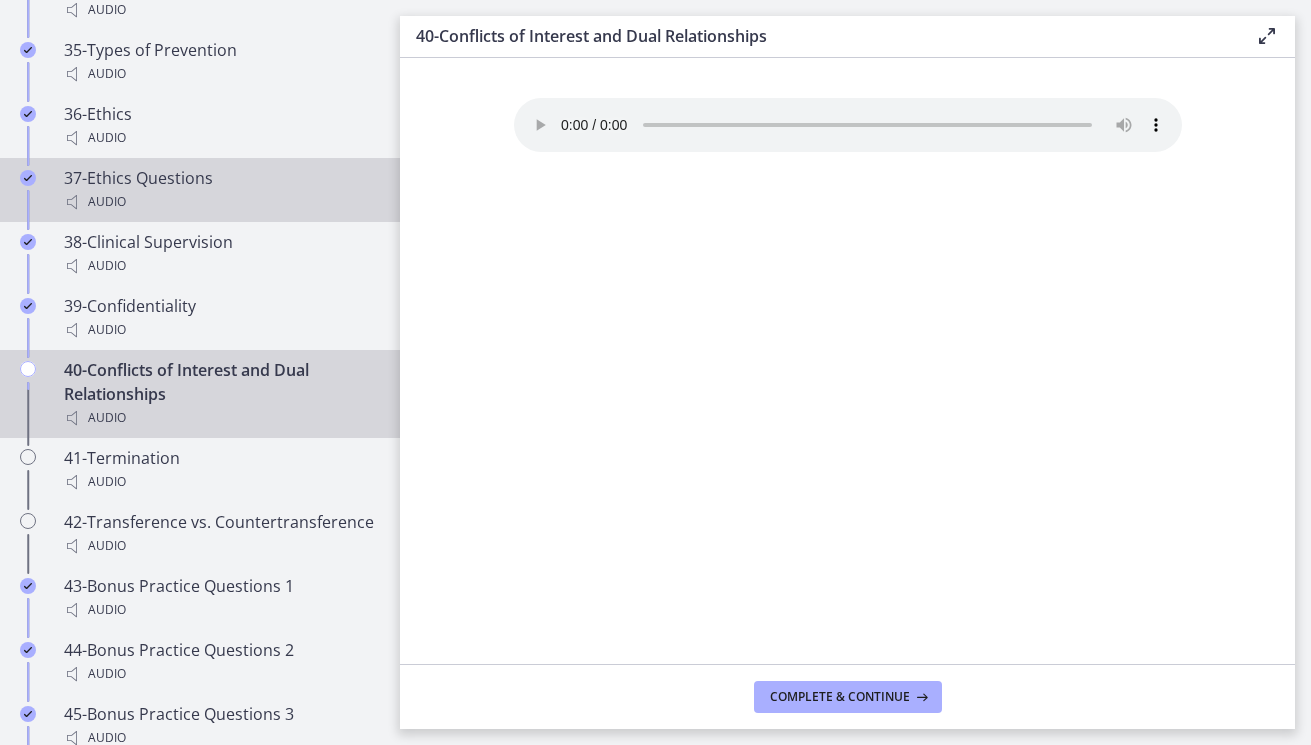 scroll, scrollTop: 3542, scrollLeft: 0, axis: vertical 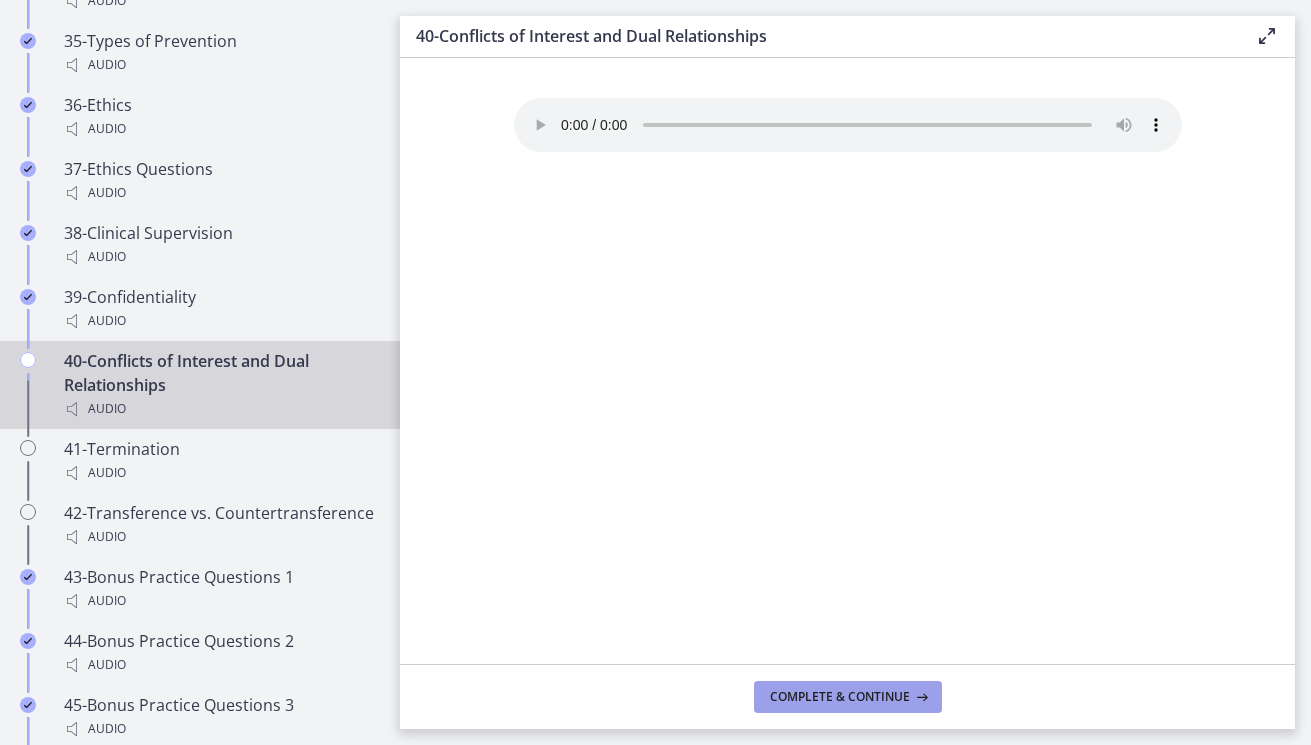 click on "Complete & continue" at bounding box center (840, 697) 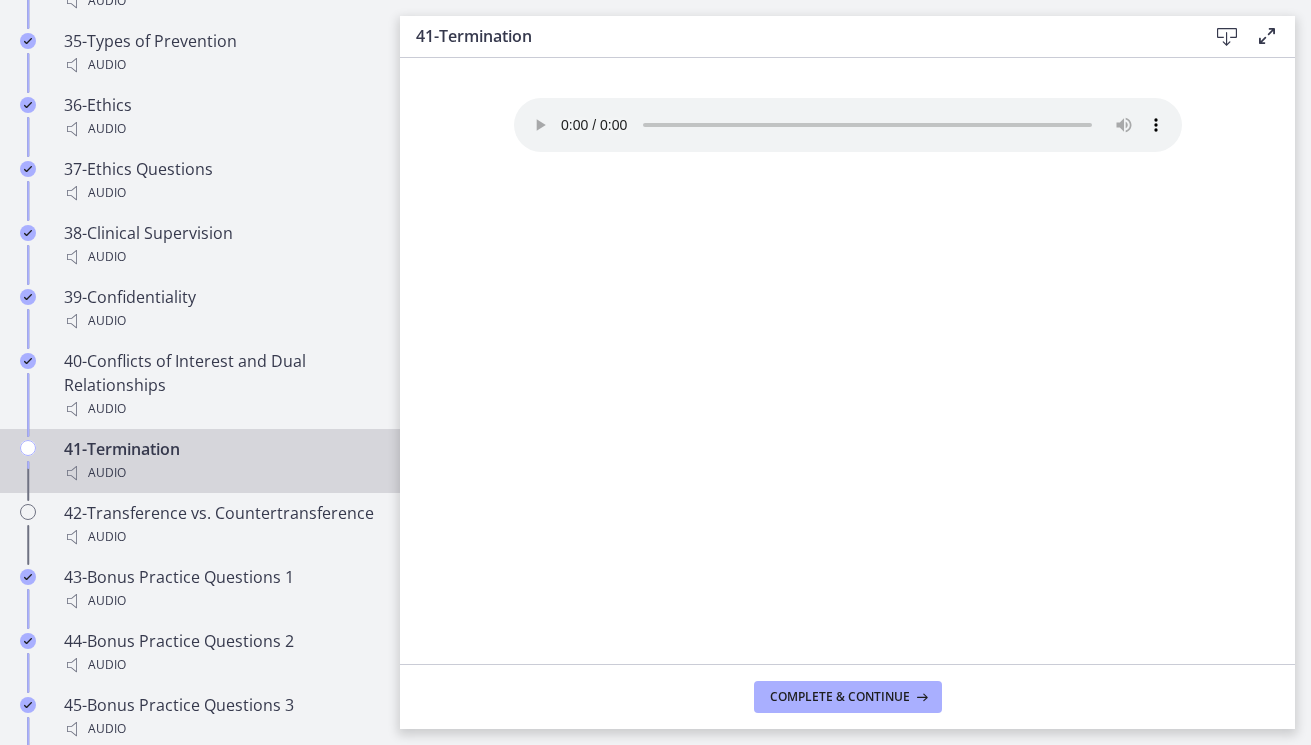 type 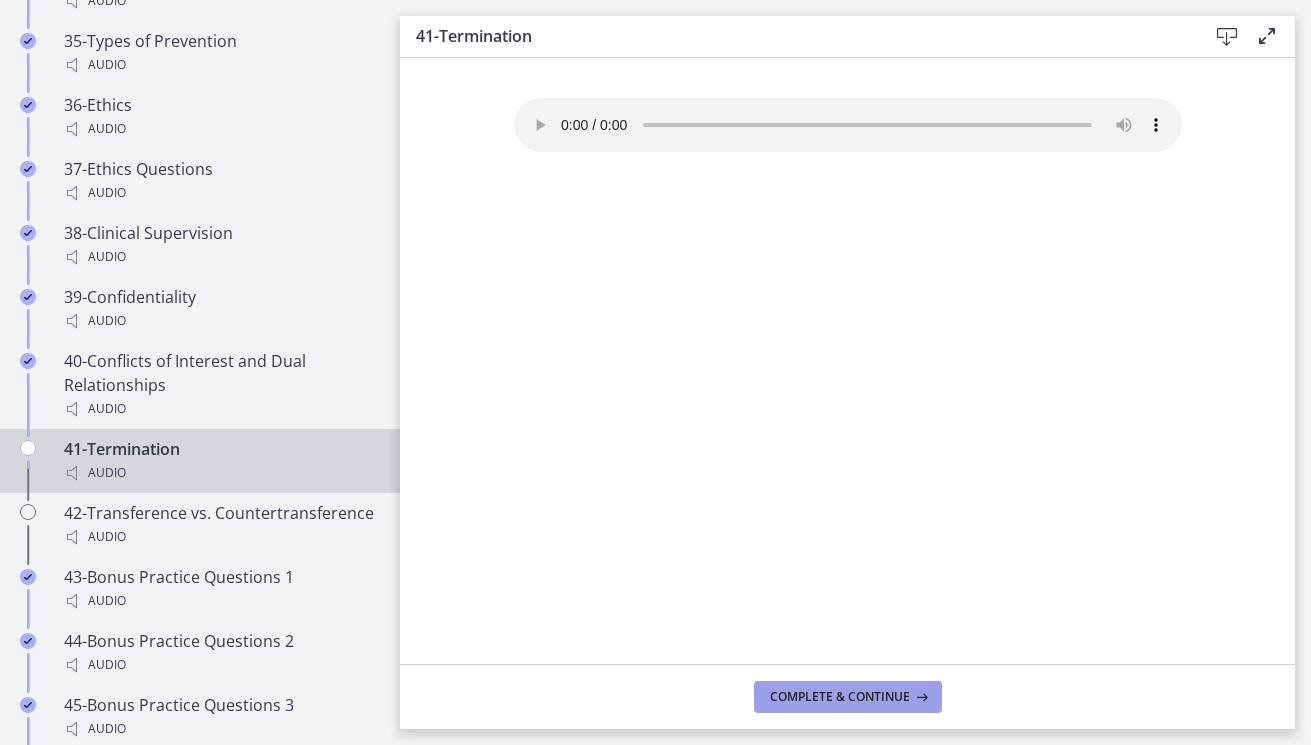 click on "Complete & continue" at bounding box center (840, 697) 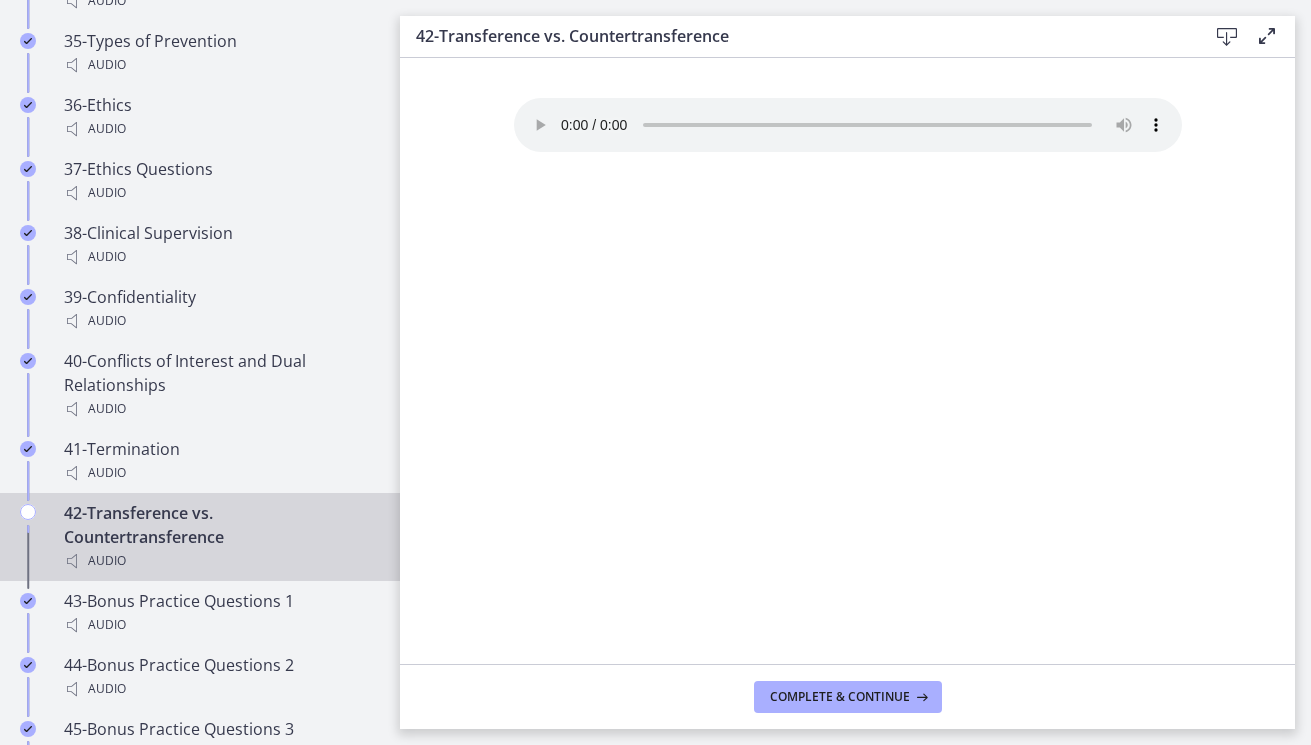 type 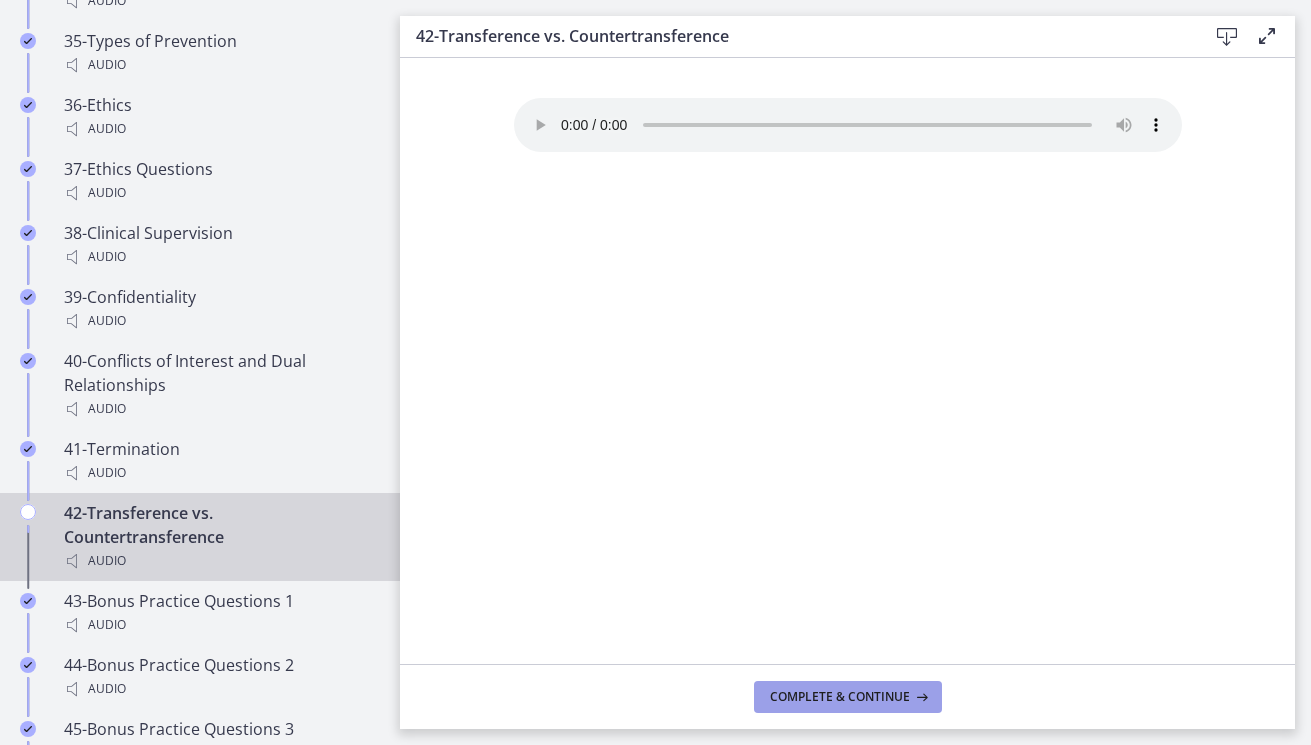 click on "Complete & continue" at bounding box center (840, 697) 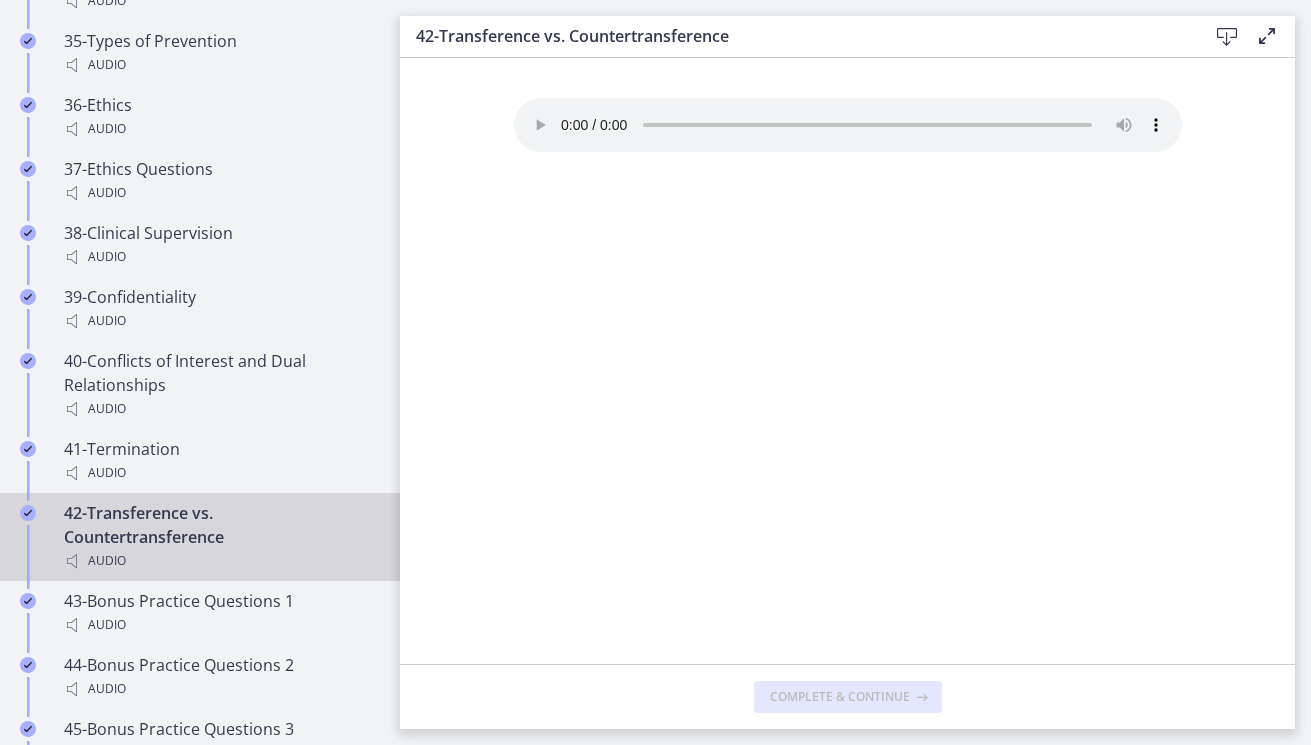 scroll, scrollTop: 3606, scrollLeft: 0, axis: vertical 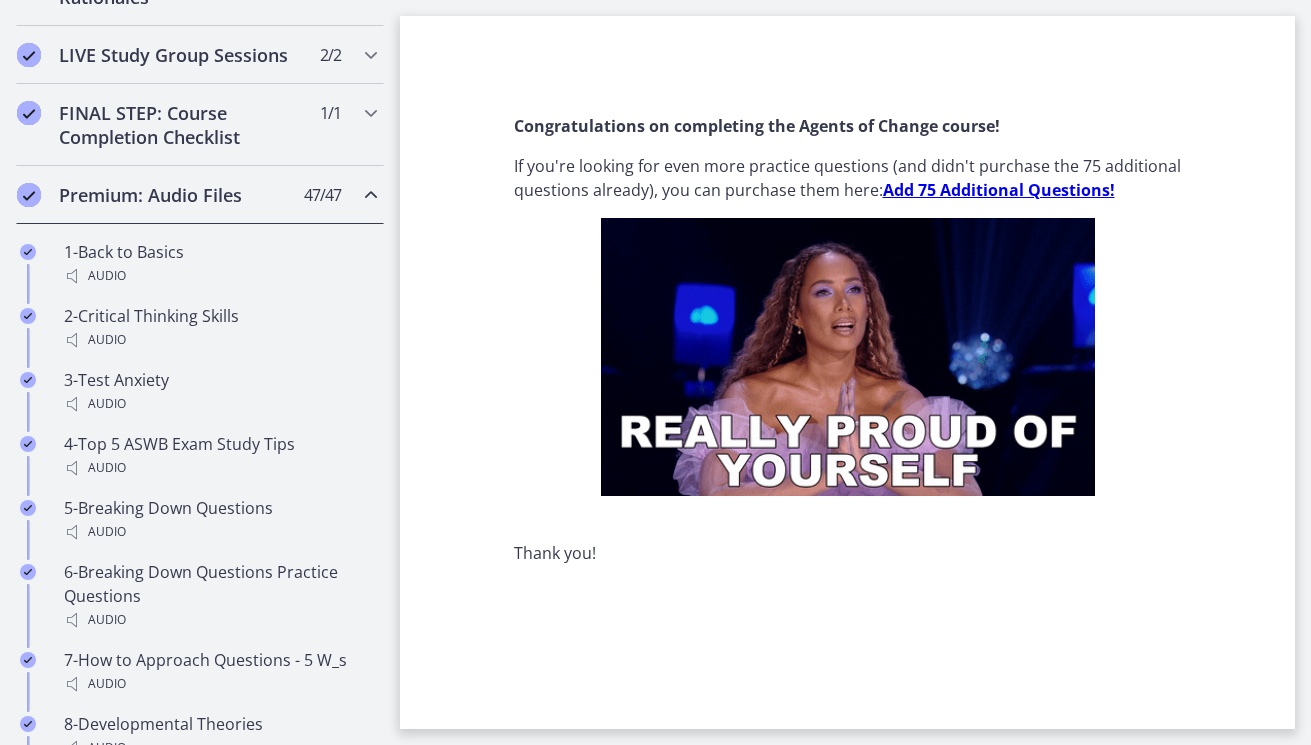 click at bounding box center [371, 195] 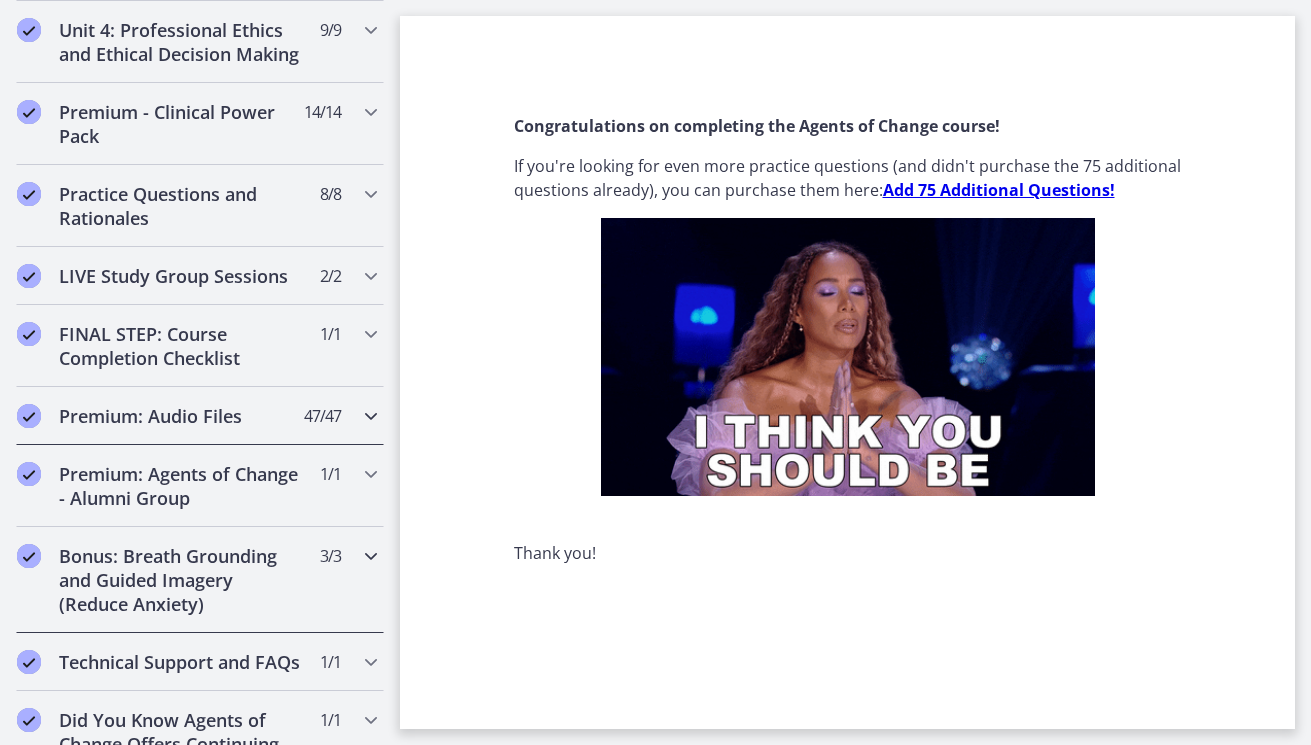 scroll, scrollTop: 1001, scrollLeft: 0, axis: vertical 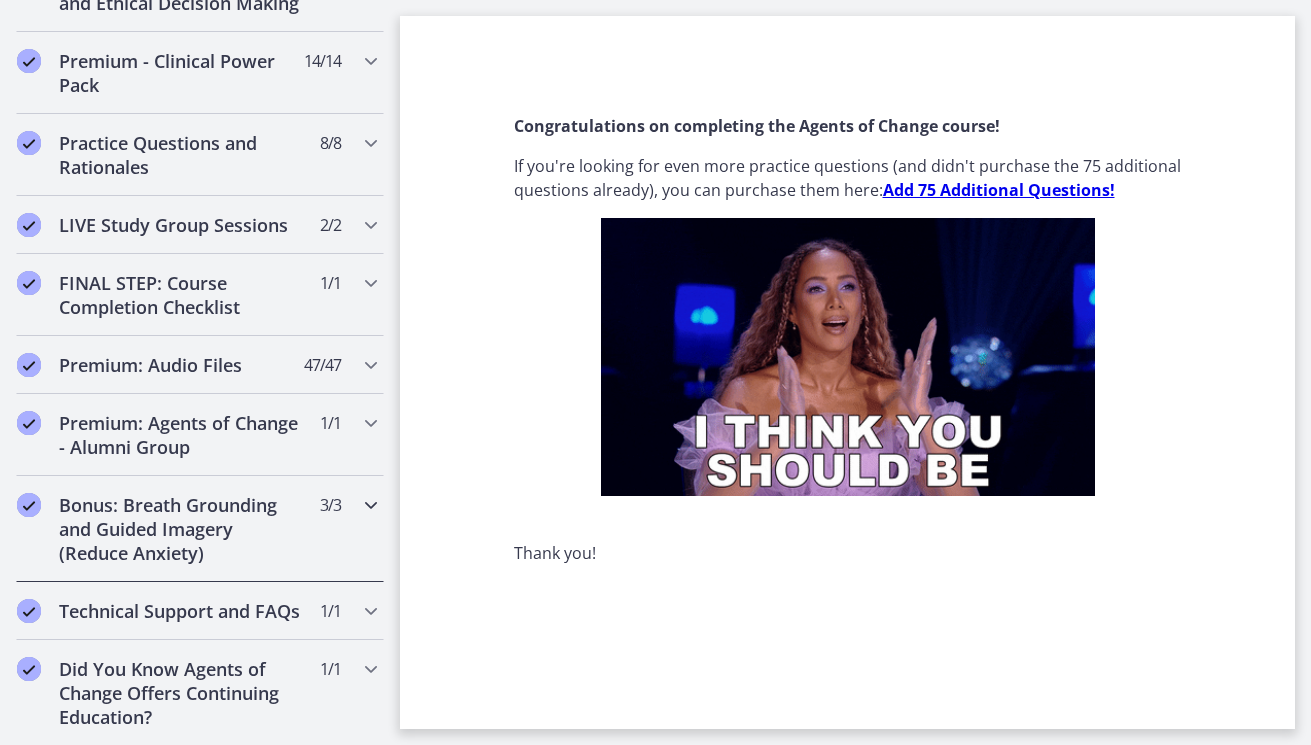 click at bounding box center [371, 505] 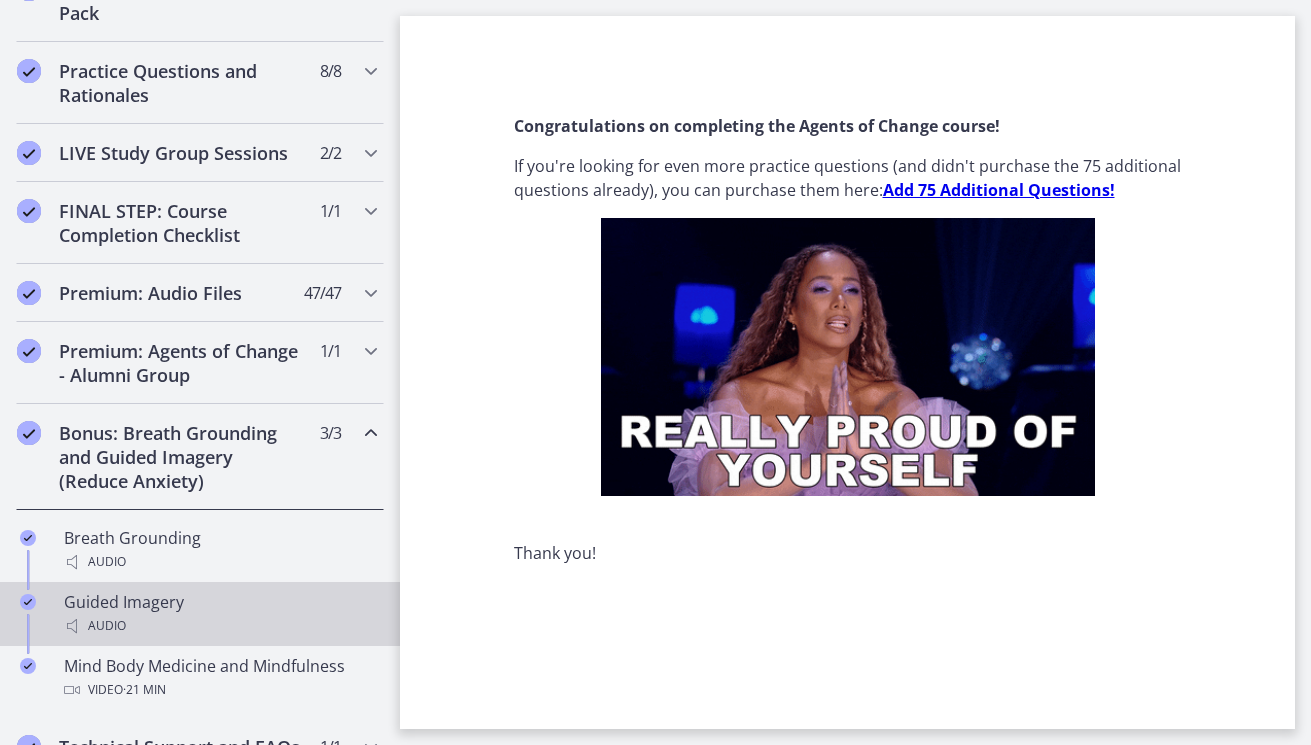 scroll, scrollTop: 1054, scrollLeft: 0, axis: vertical 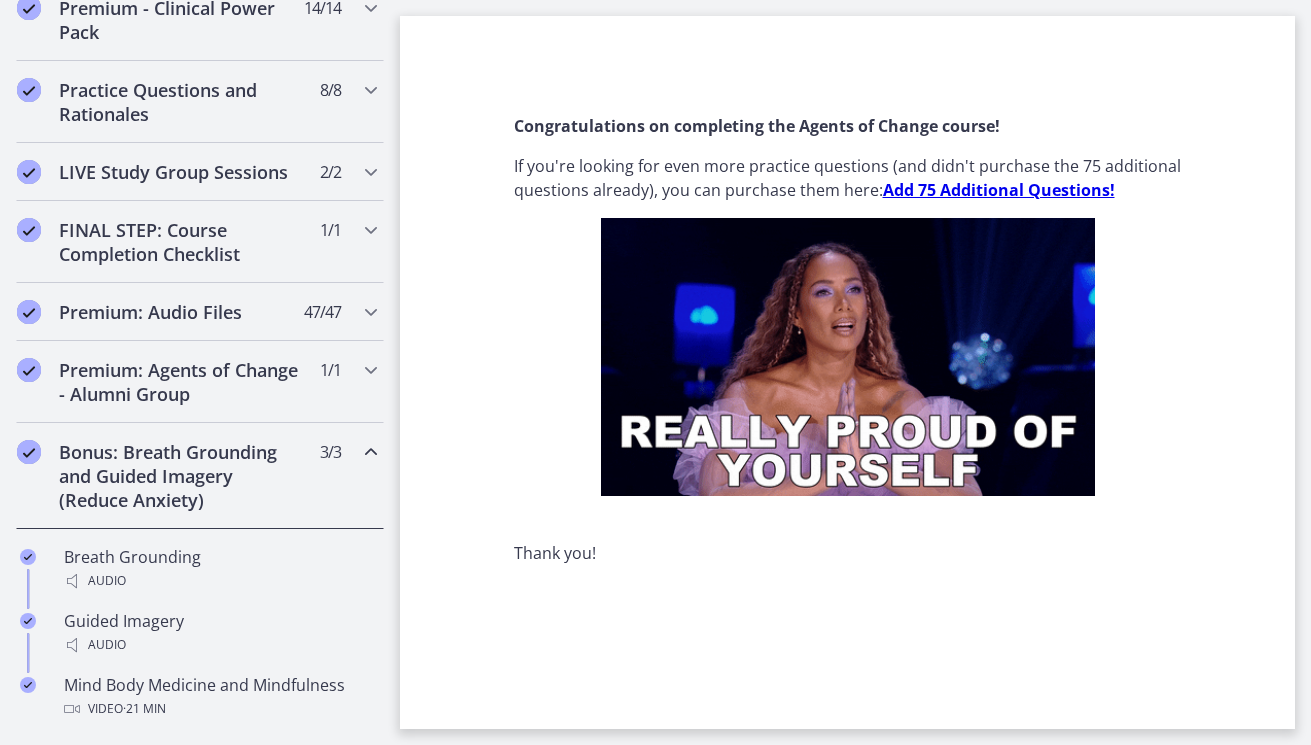 click at bounding box center (371, 452) 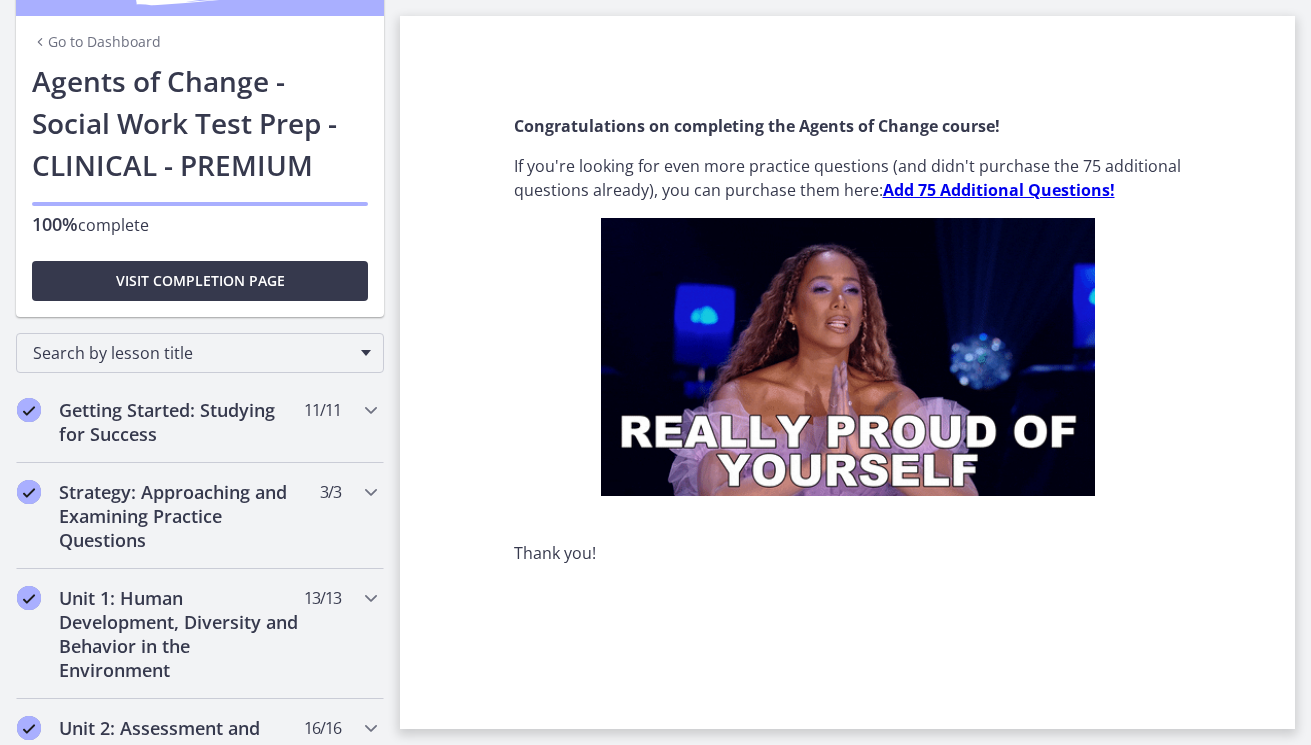 scroll, scrollTop: 22, scrollLeft: 0, axis: vertical 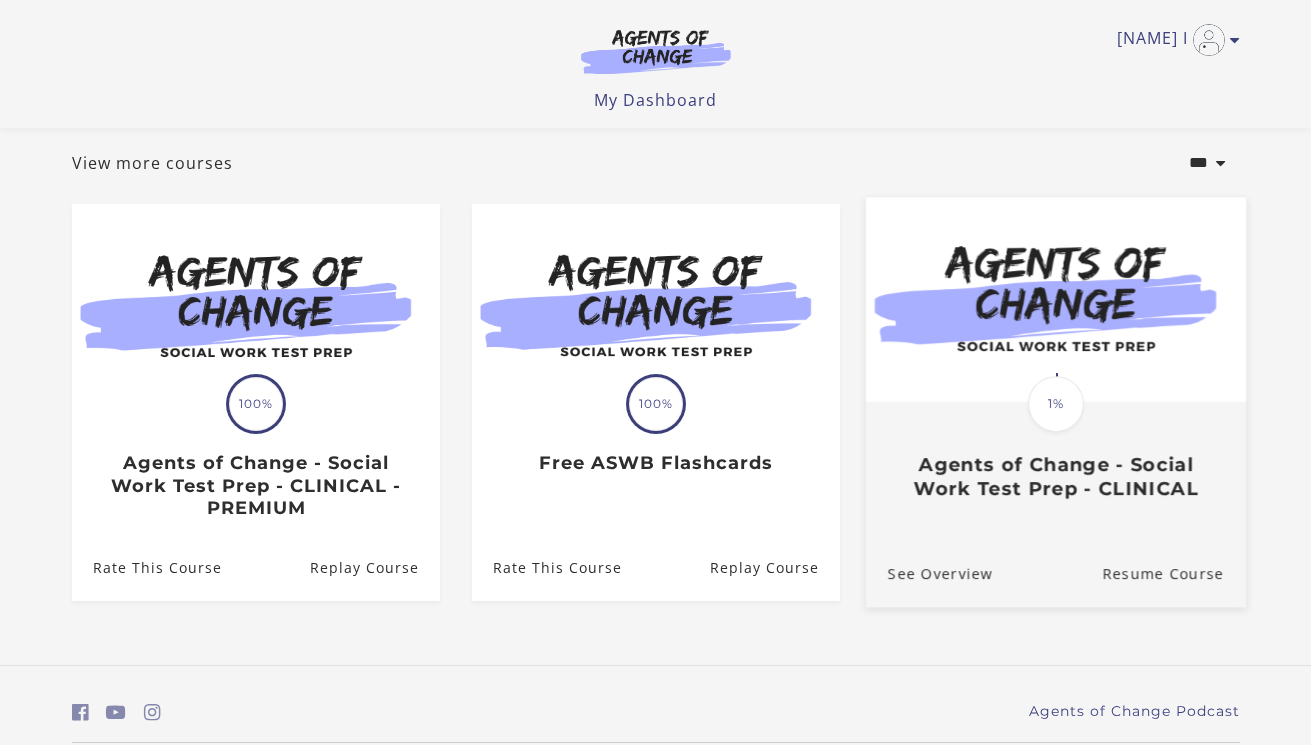 click on "Agents of Change - Social Work Test Prep - CLINICAL" at bounding box center [1055, 477] 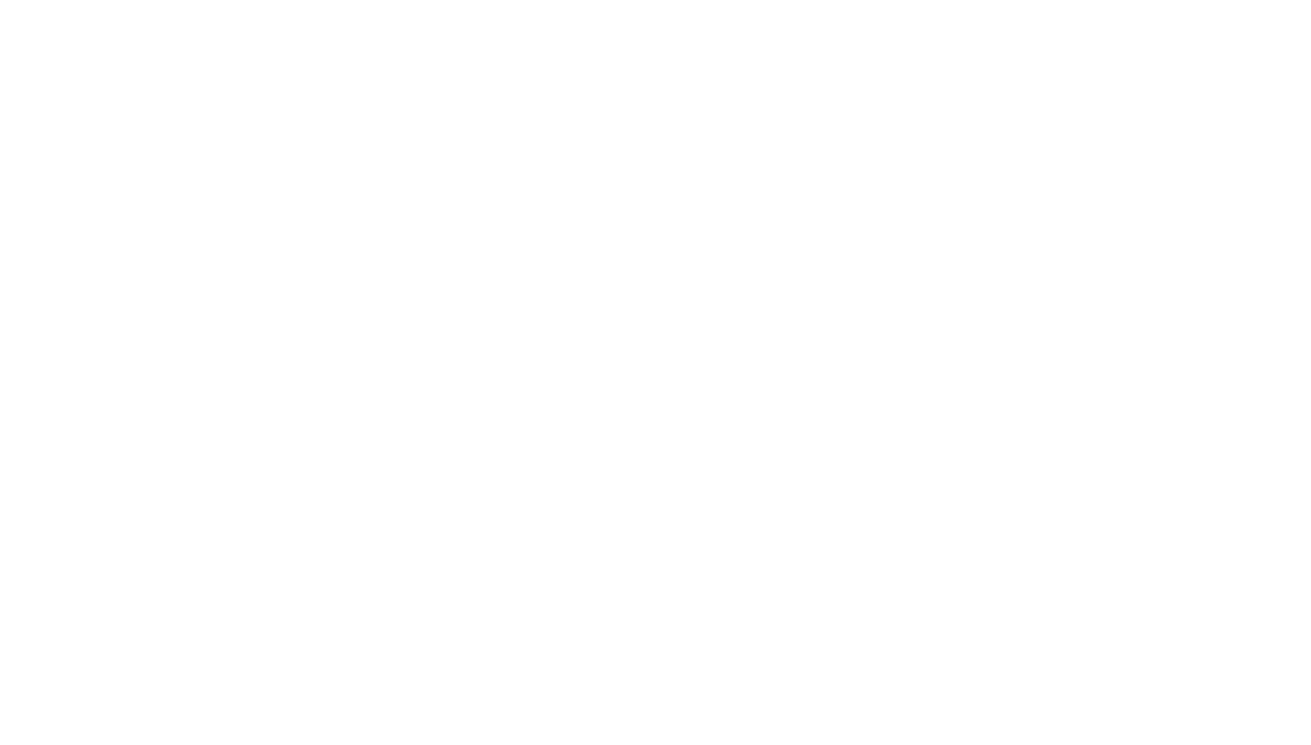scroll, scrollTop: 0, scrollLeft: 0, axis: both 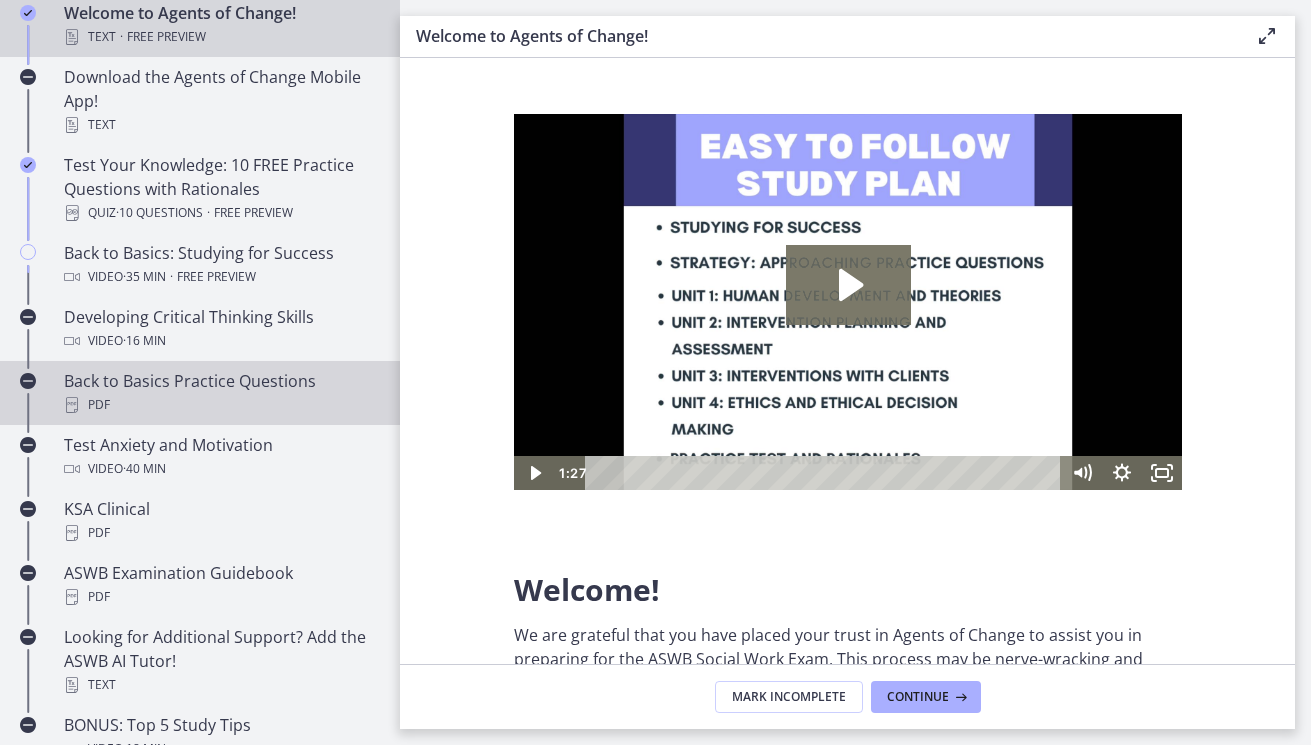 click on "PDF" at bounding box center (220, 405) 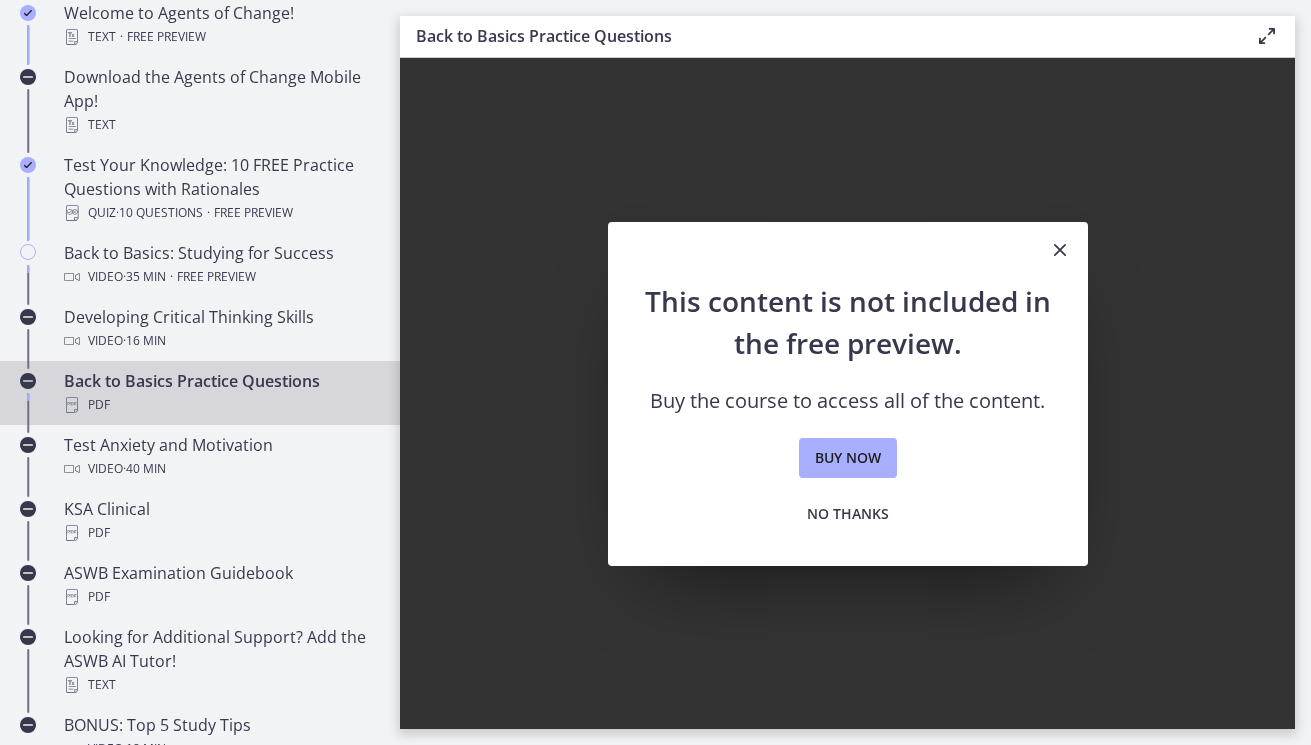 click on "PDF" at bounding box center (220, 405) 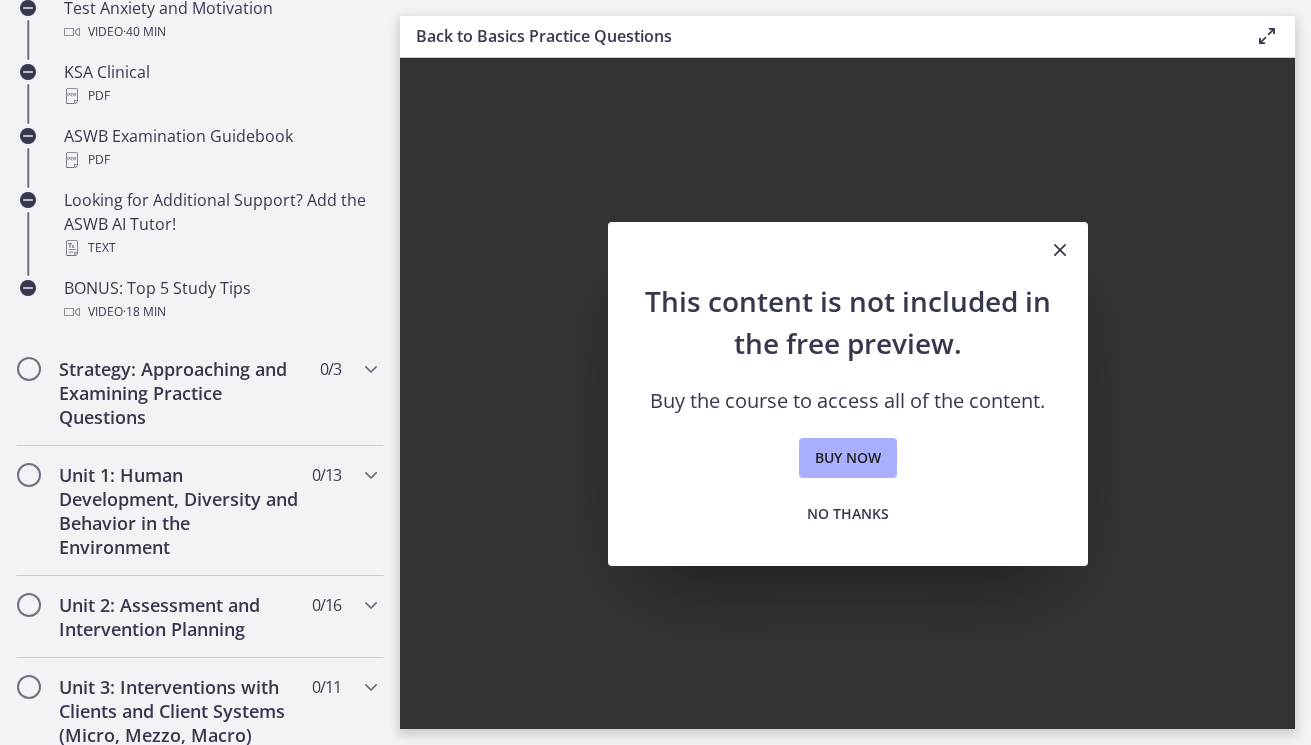 scroll, scrollTop: 952, scrollLeft: 0, axis: vertical 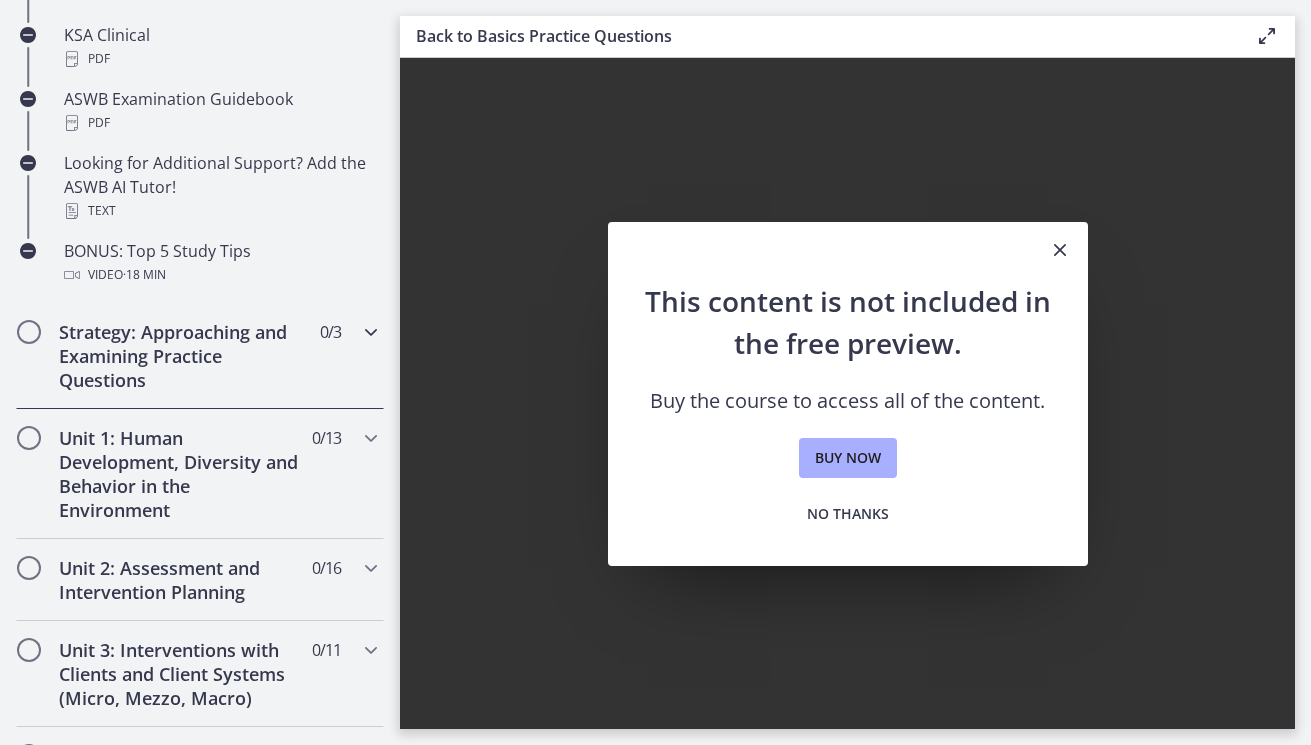 click at bounding box center (371, 332) 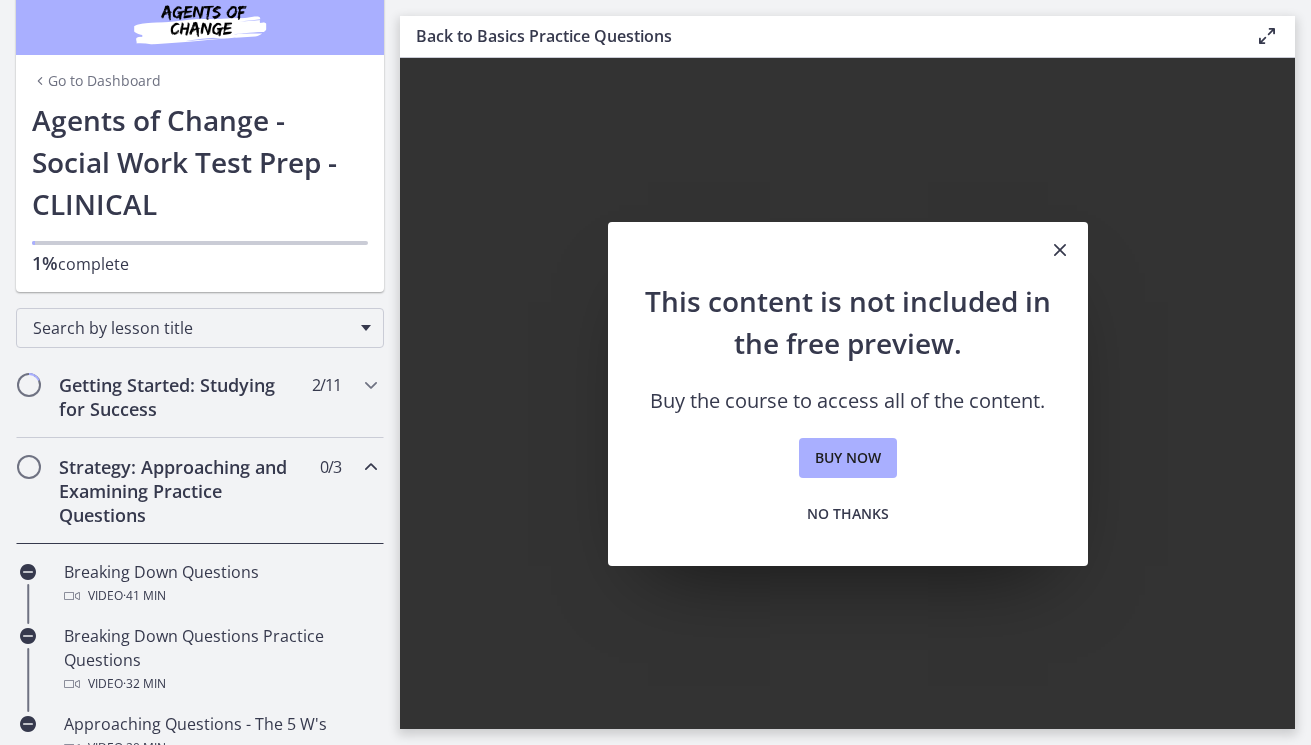 scroll, scrollTop: 0, scrollLeft: 0, axis: both 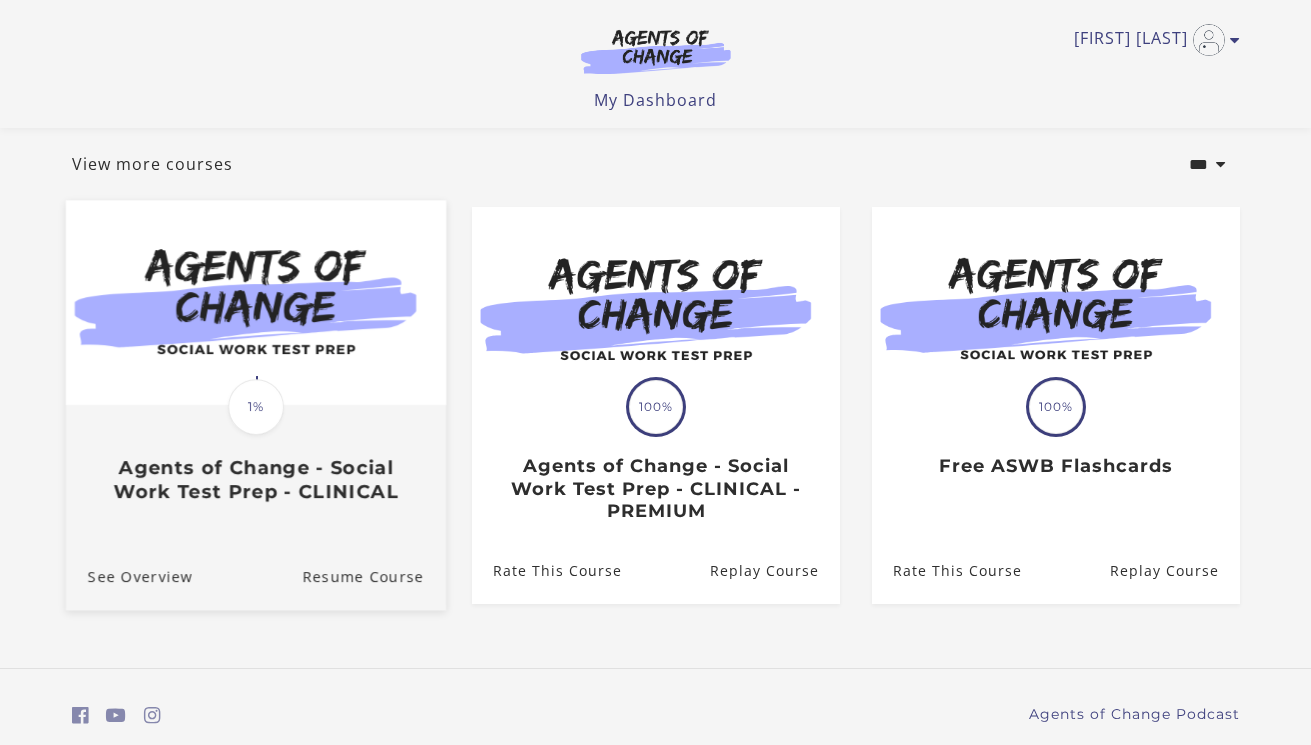 click on "1%" at bounding box center (256, 407) 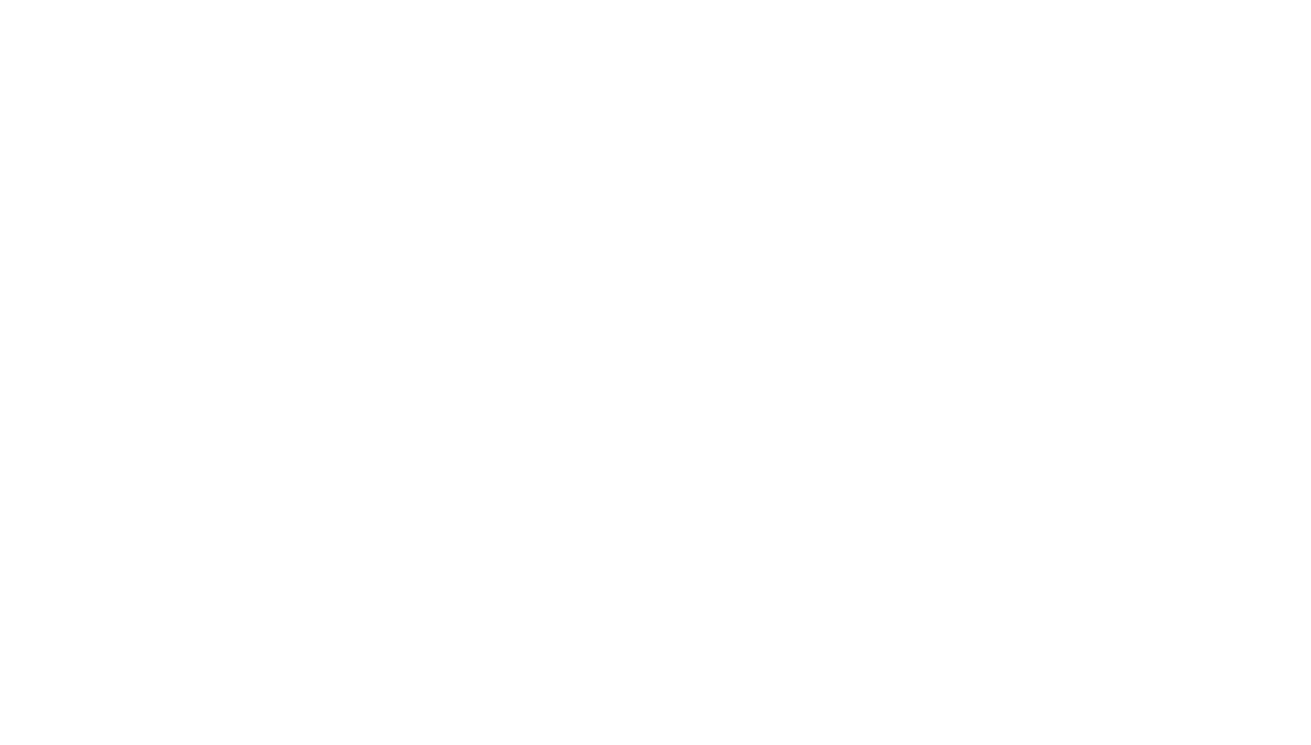 scroll, scrollTop: 0, scrollLeft: 0, axis: both 